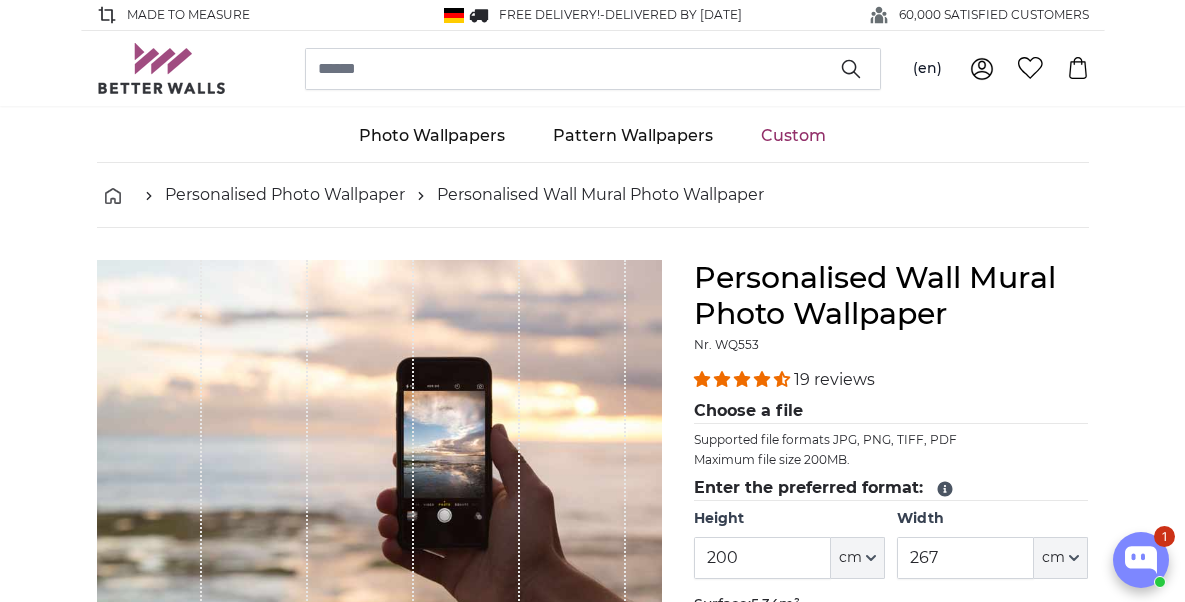 scroll, scrollTop: 0, scrollLeft: 0, axis: both 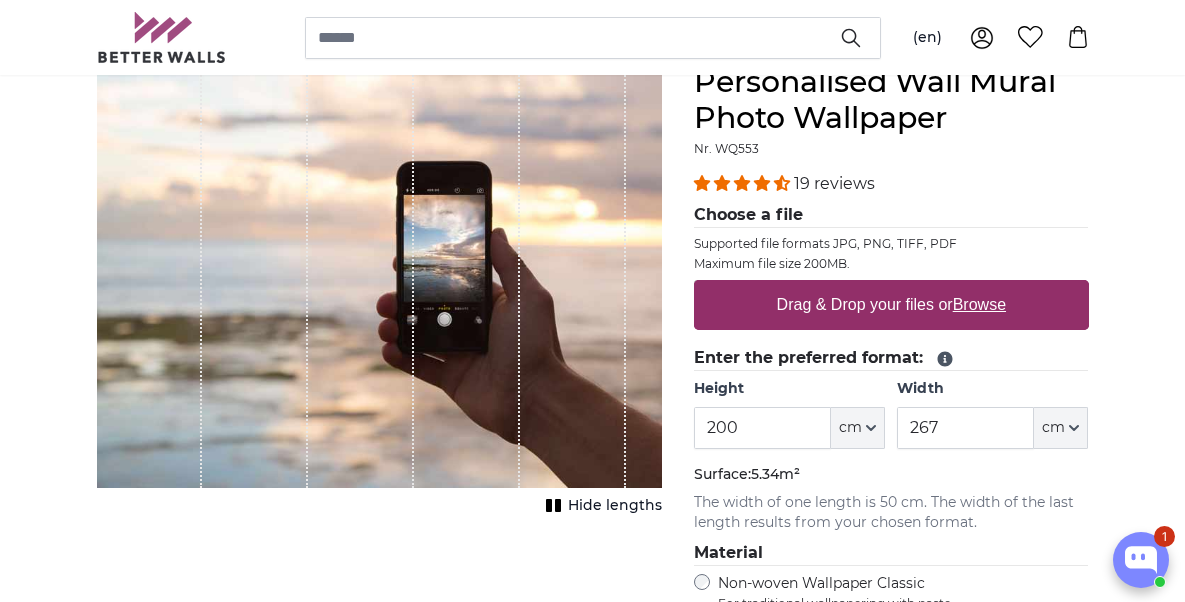 click on "Drag & Drop your files or  Browse" at bounding box center (890, 305) 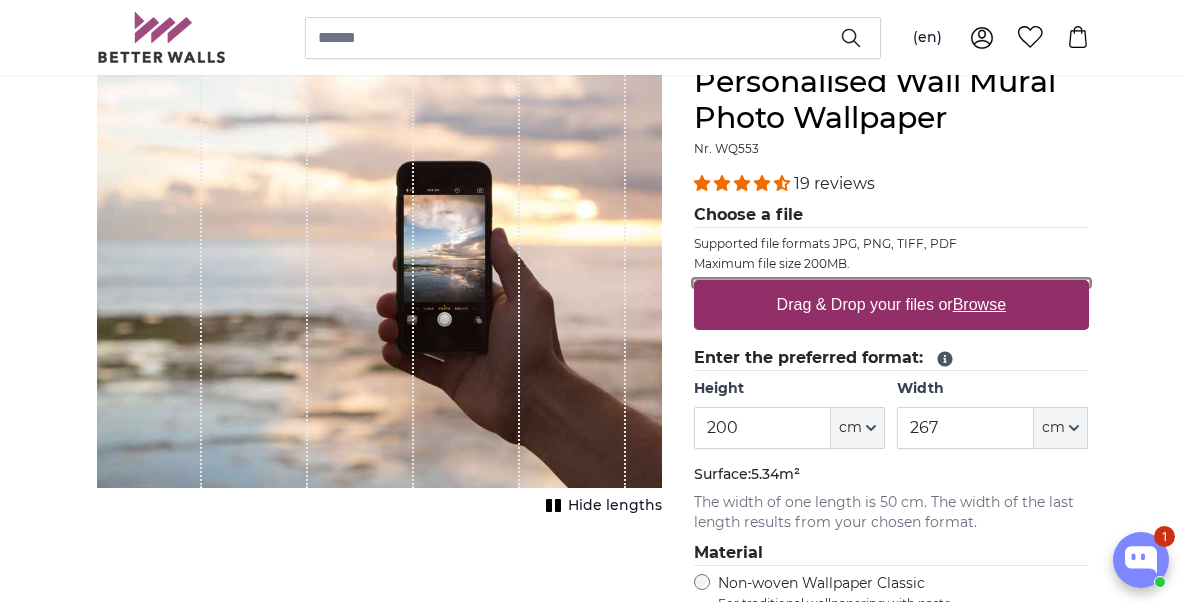 click on "Drag & Drop your files or  Browse" at bounding box center (891, 283) 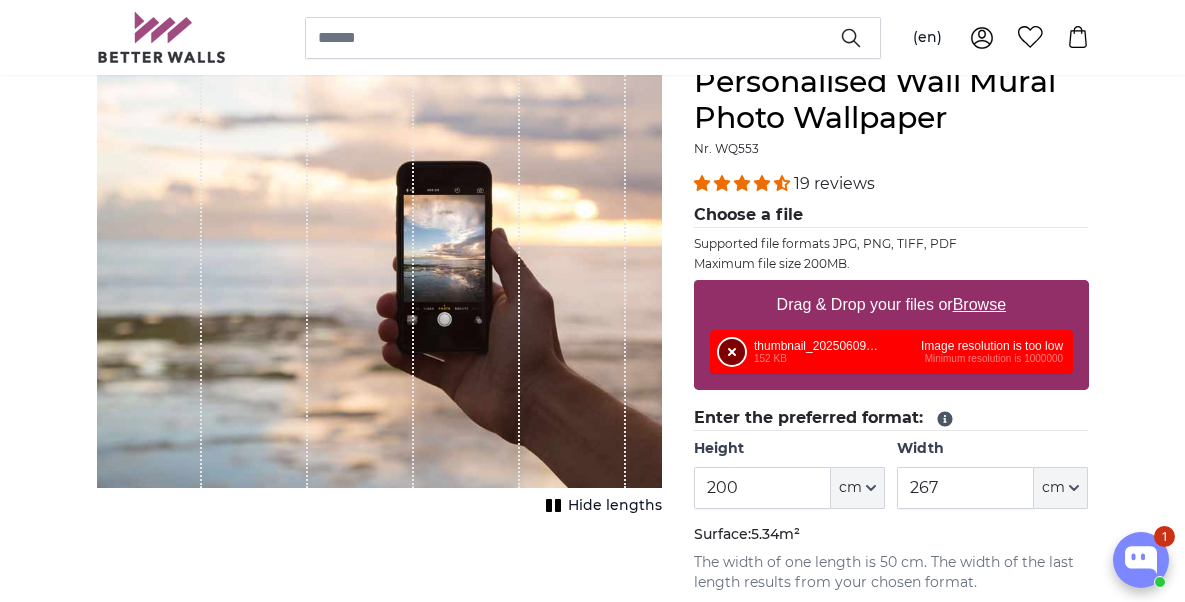 click on "Remove" at bounding box center [732, 352] 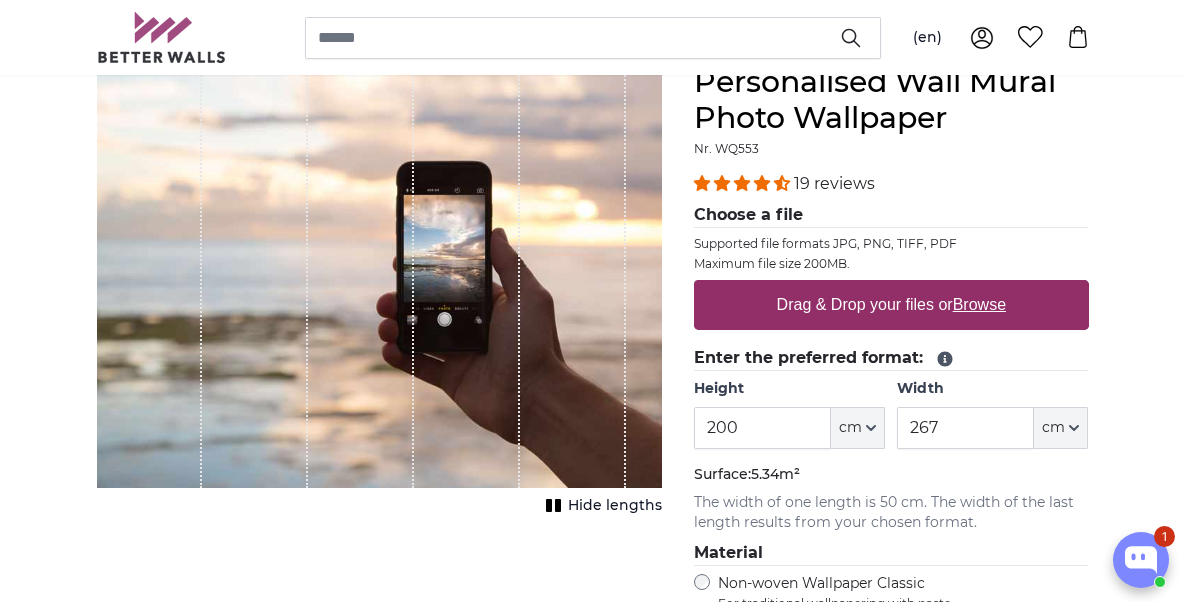 click on "Browse" at bounding box center (979, 304) 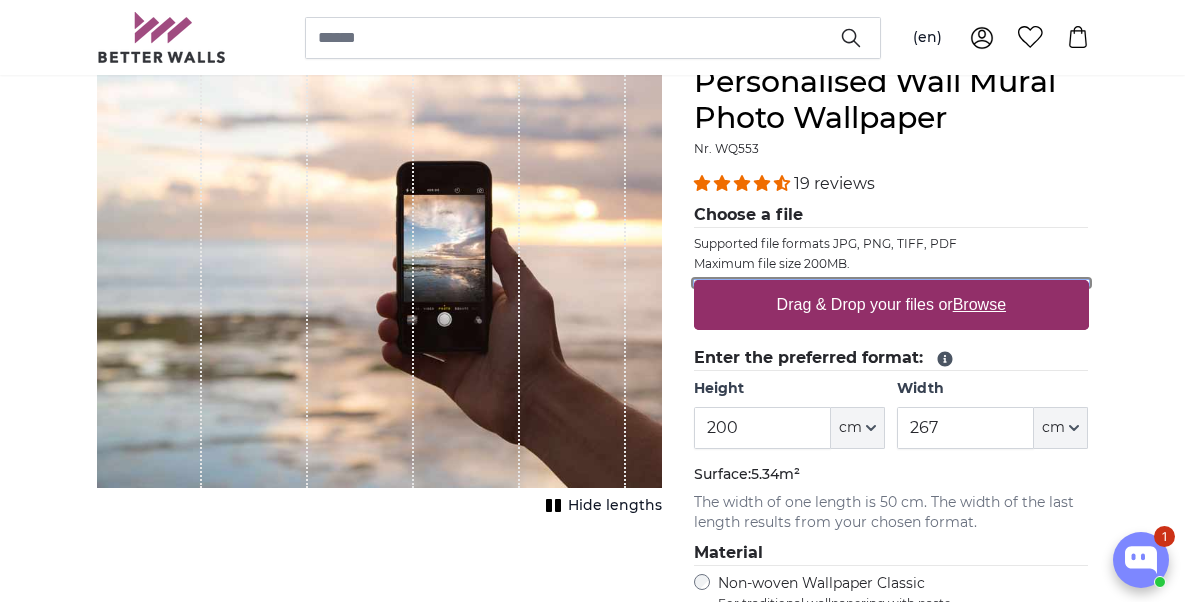 click on "Drag & Drop your files or  Browse" at bounding box center (891, 283) 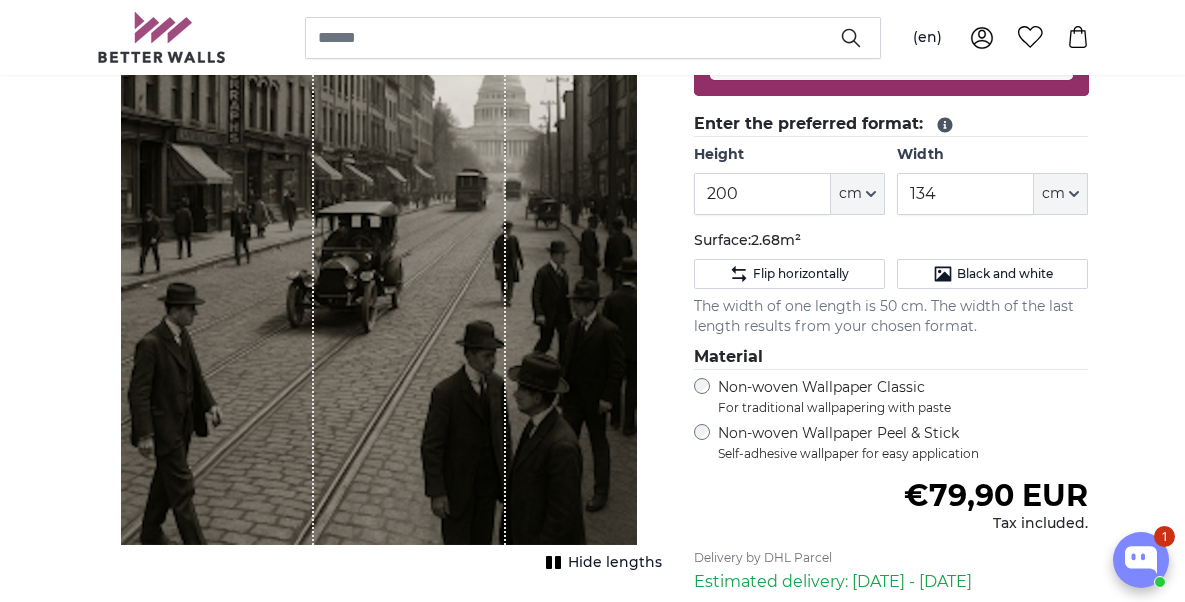 scroll, scrollTop: 497, scrollLeft: 0, axis: vertical 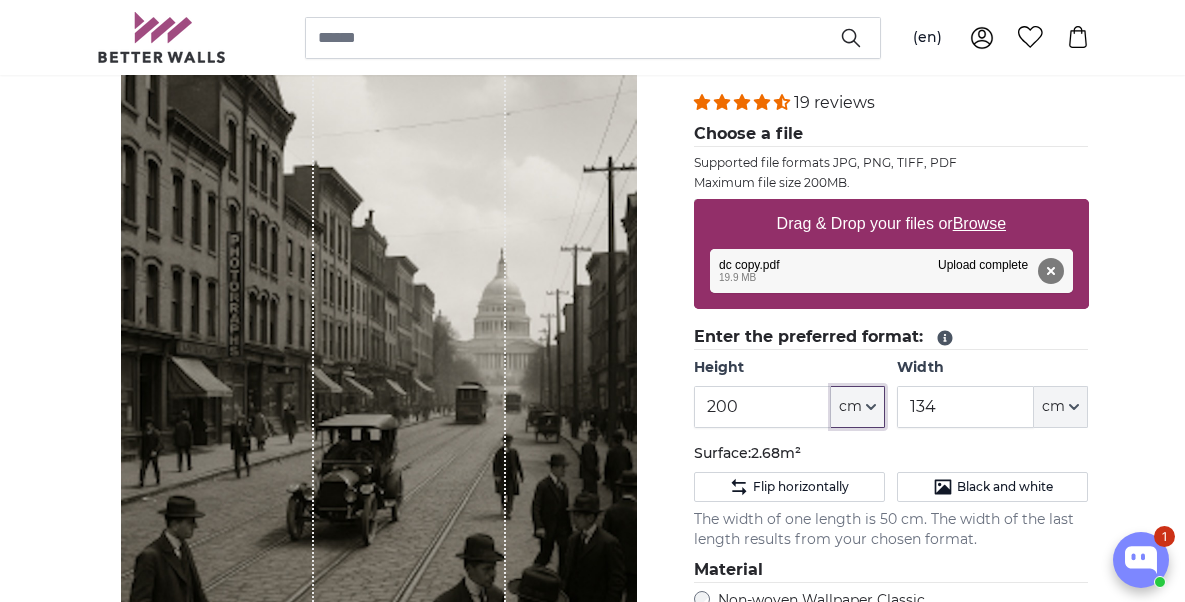 click on "cm" 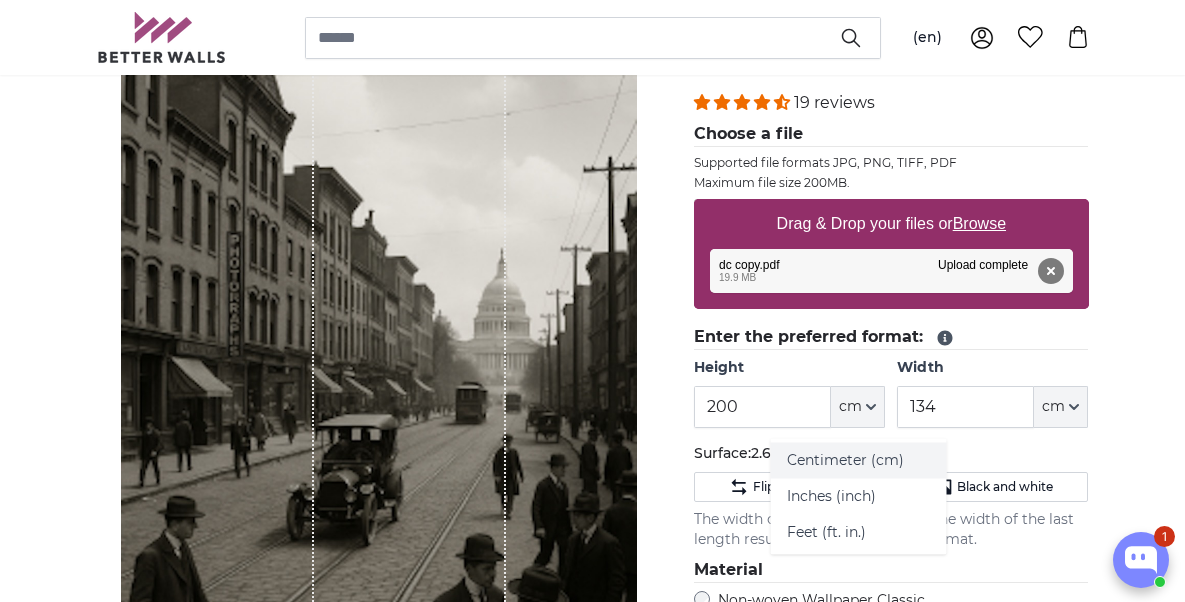 click on "Centimeter (cm)" 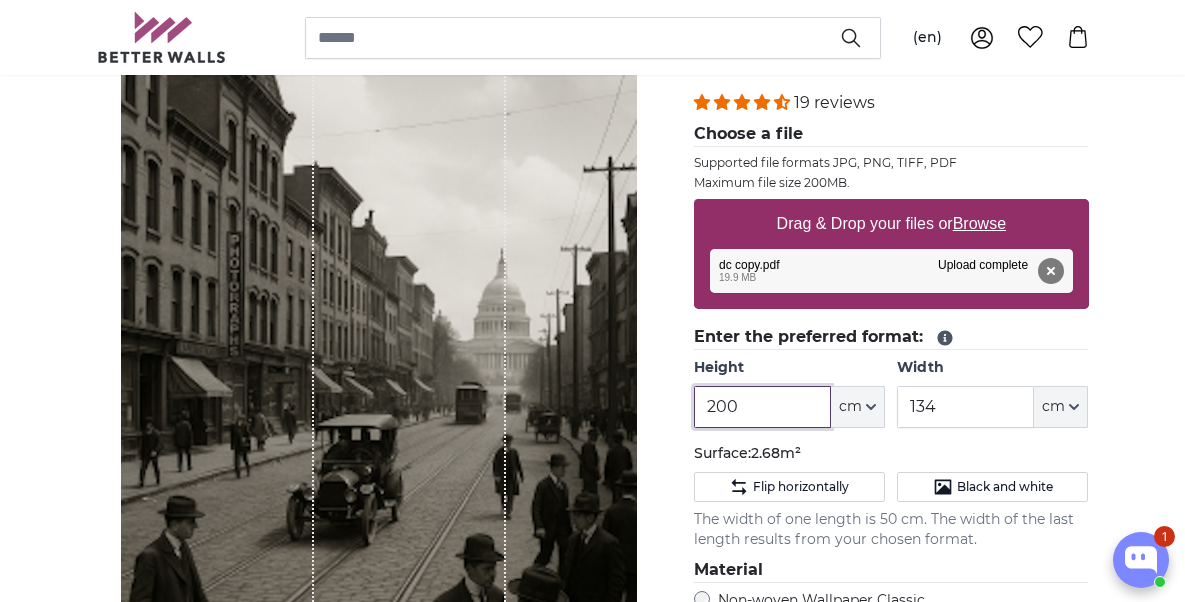 click on "200" at bounding box center (762, 407) 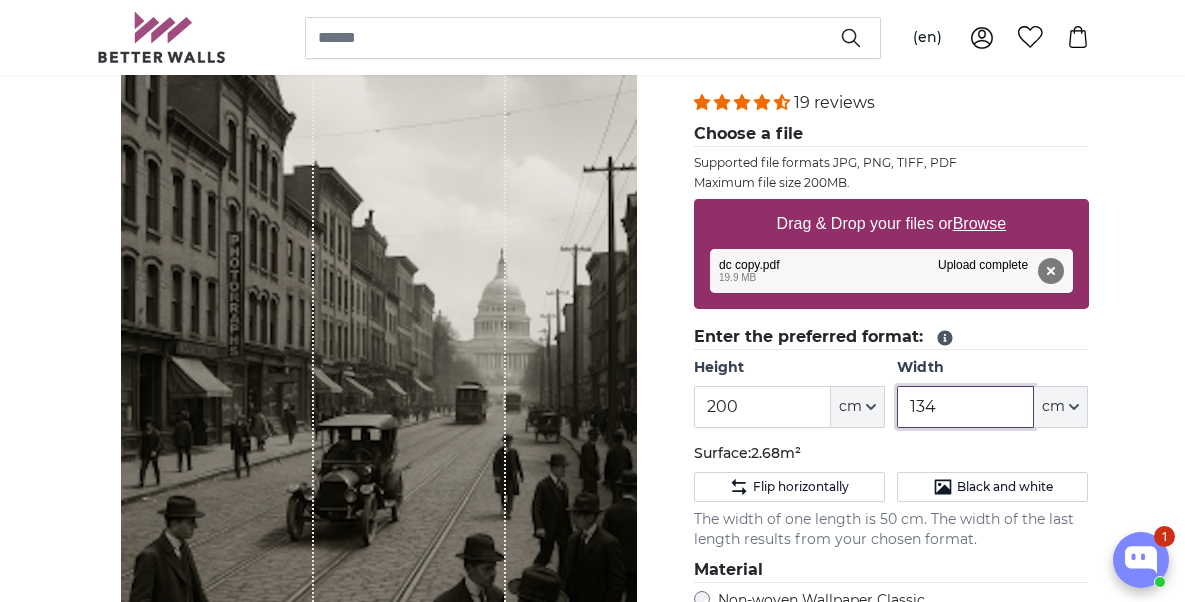 drag, startPoint x: 943, startPoint y: 407, endPoint x: 906, endPoint y: 404, distance: 37.12142 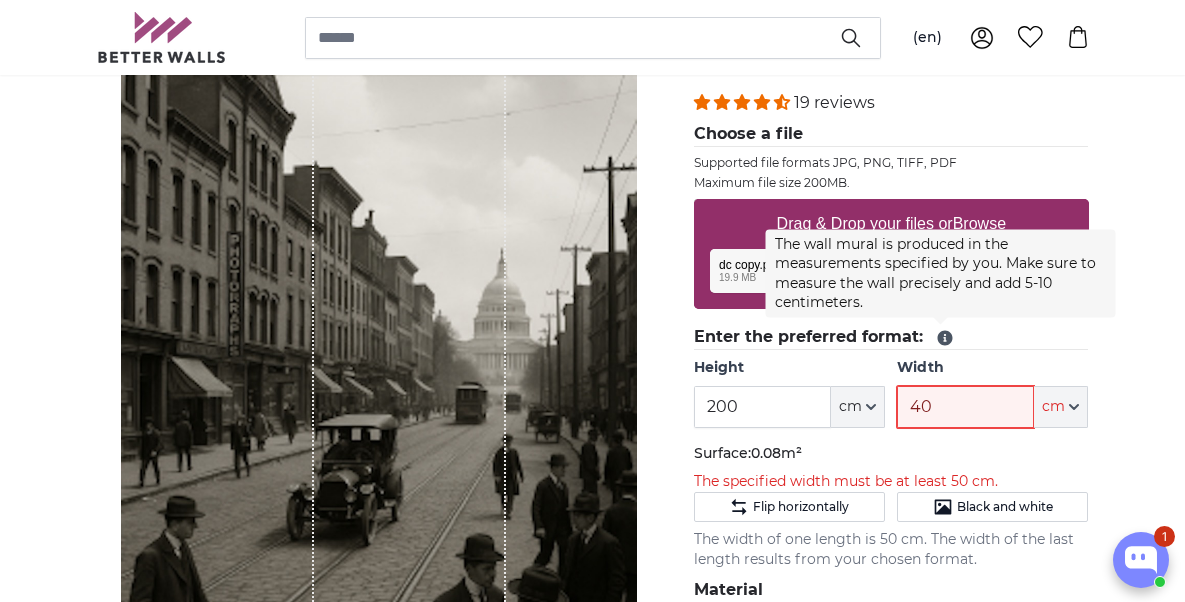 type on "400" 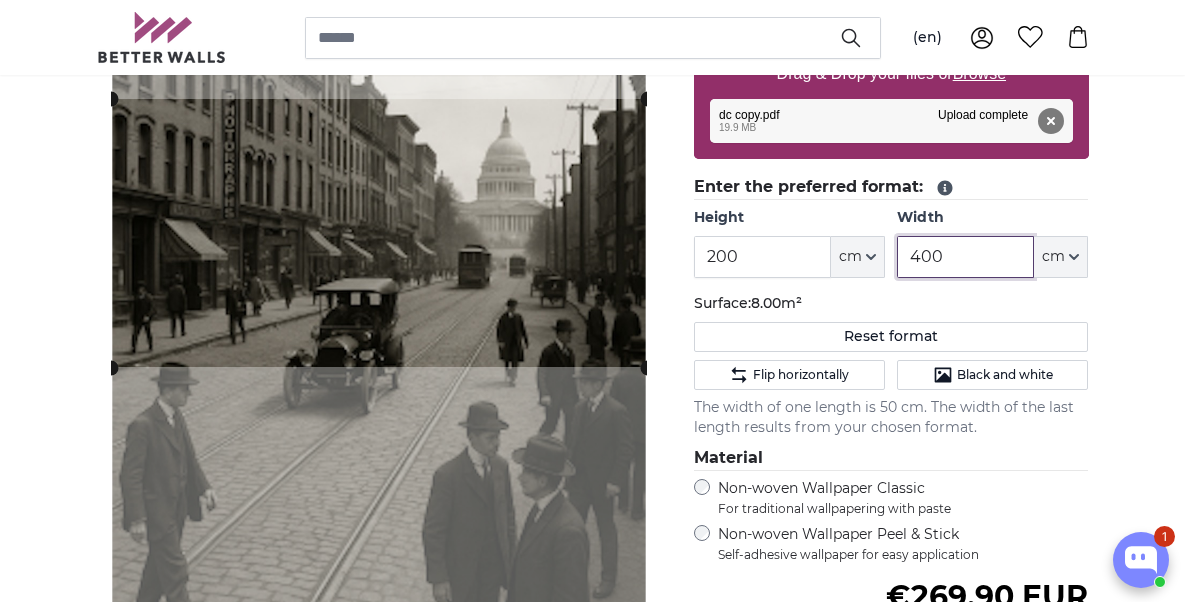 scroll, scrollTop: 433, scrollLeft: 0, axis: vertical 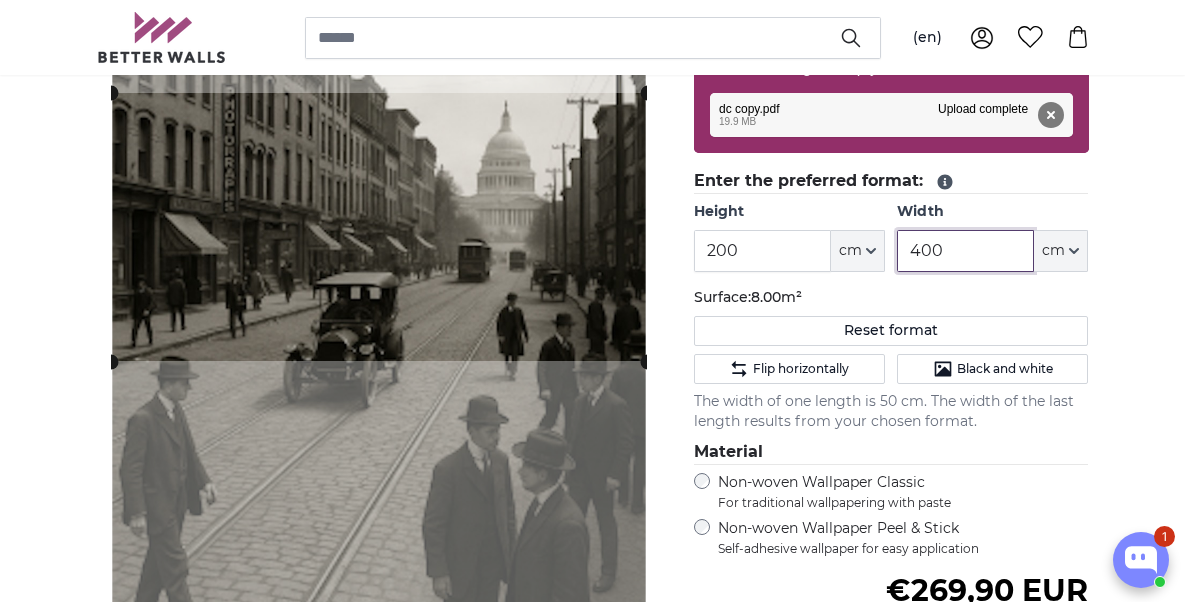 type 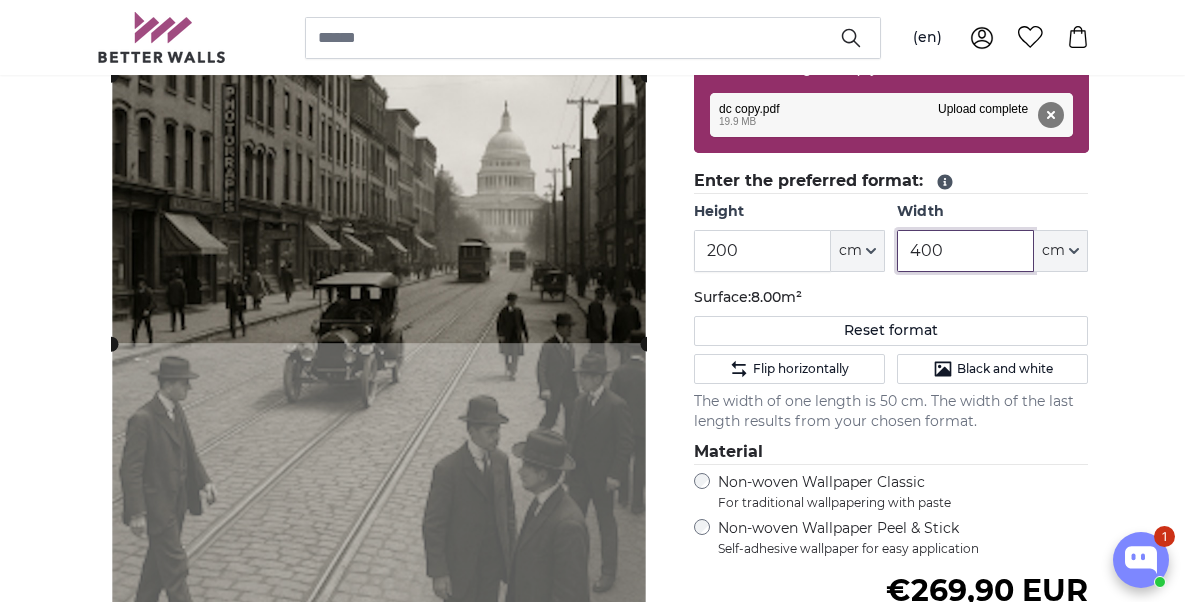 click 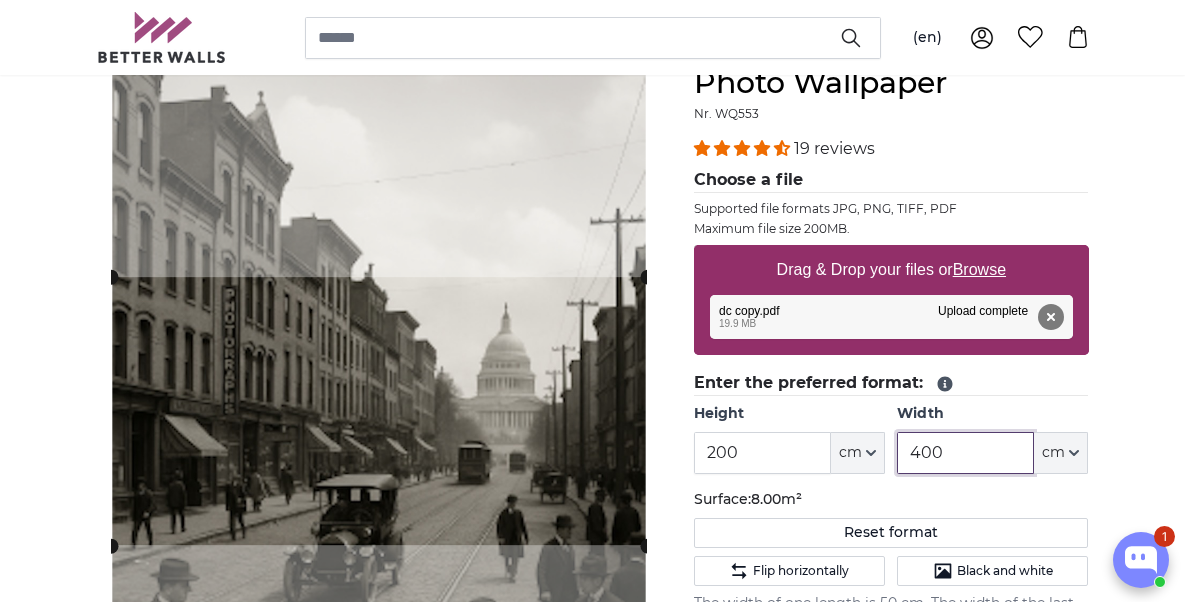 scroll, scrollTop: 77, scrollLeft: 0, axis: vertical 